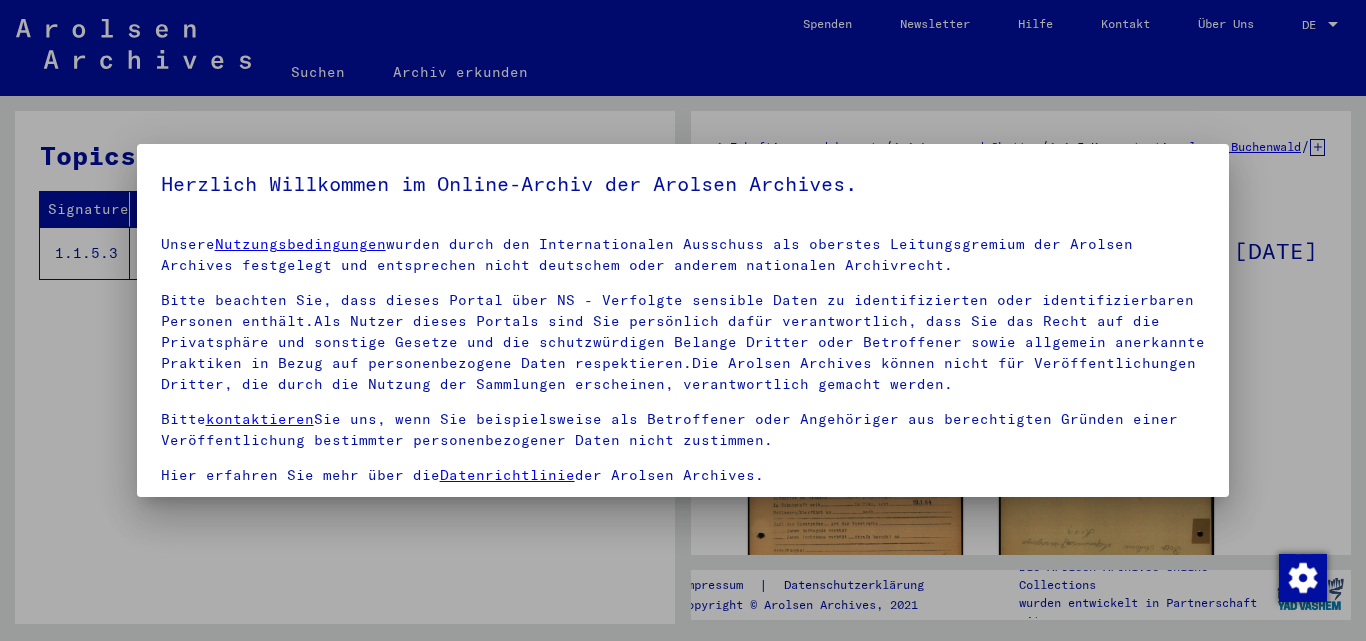 scroll, scrollTop: 0, scrollLeft: 0, axis: both 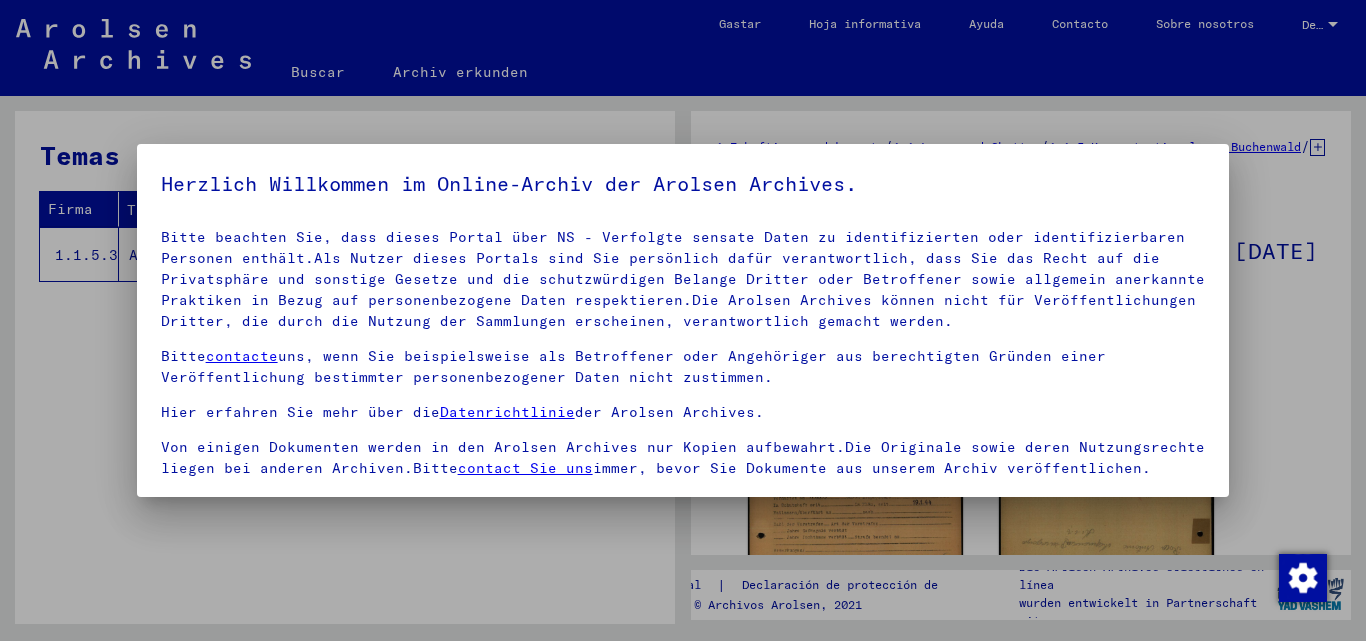 click on "Datenrichtlinie" at bounding box center [507, 412] 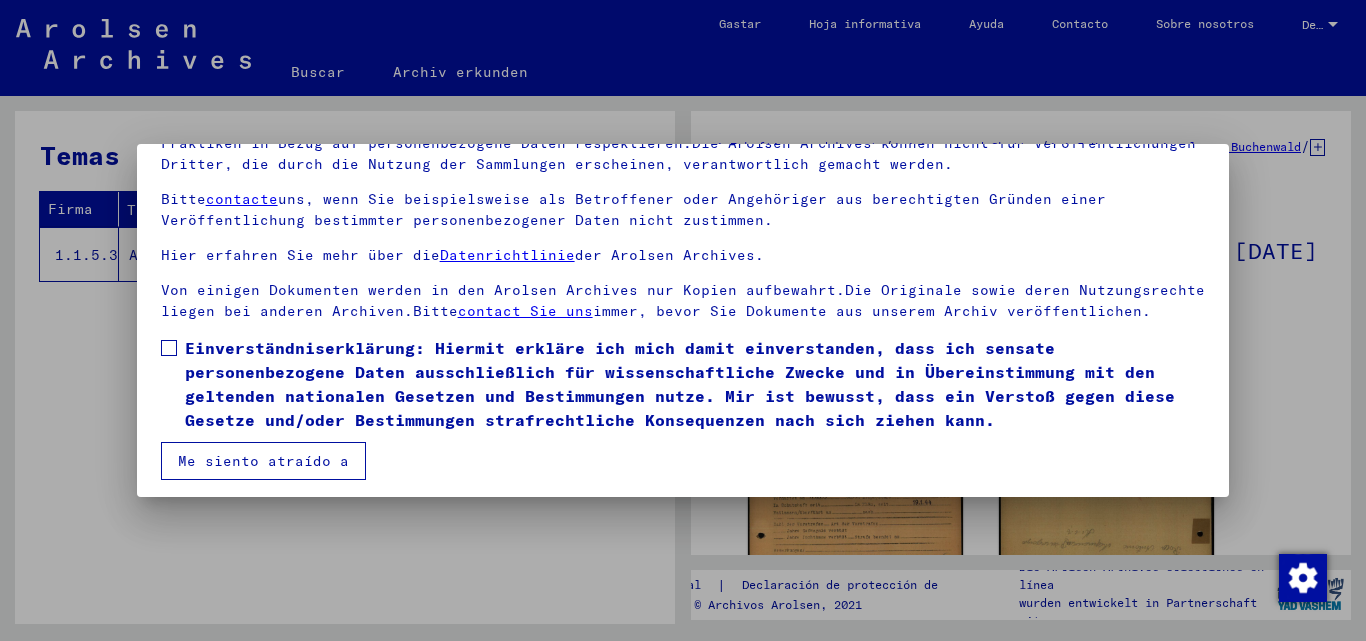 scroll, scrollTop: 164, scrollLeft: 0, axis: vertical 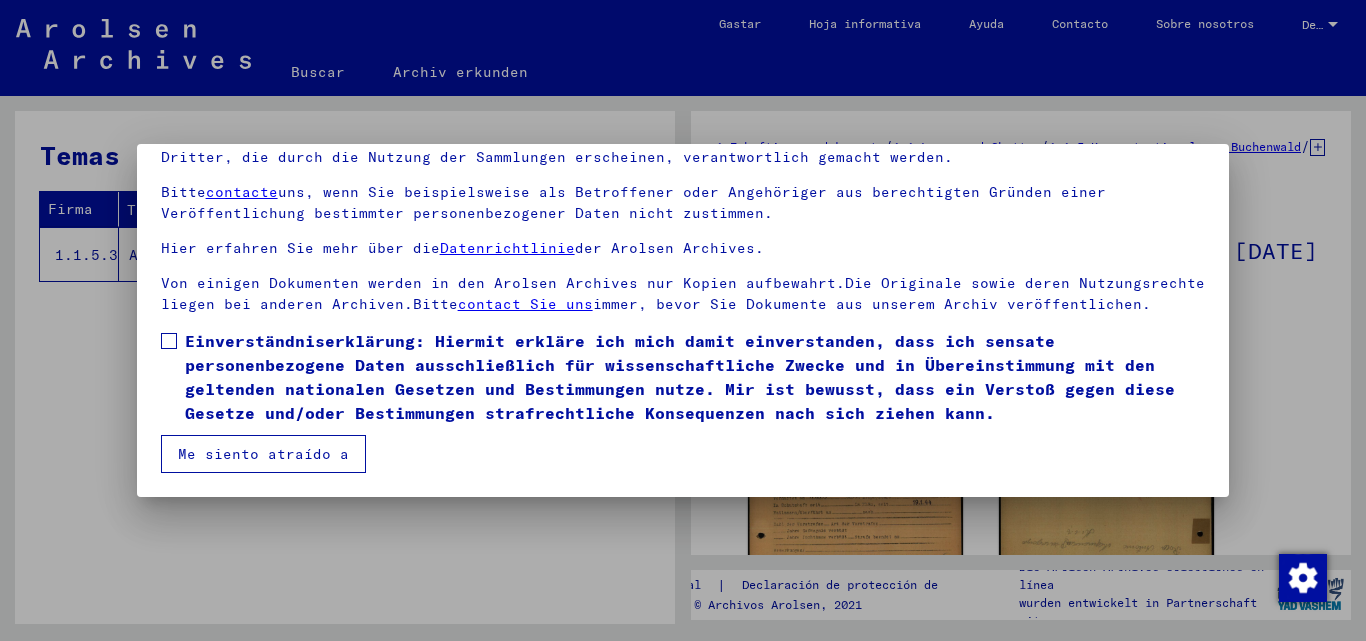 click on "Me siento atraído a" at bounding box center (263, 454) 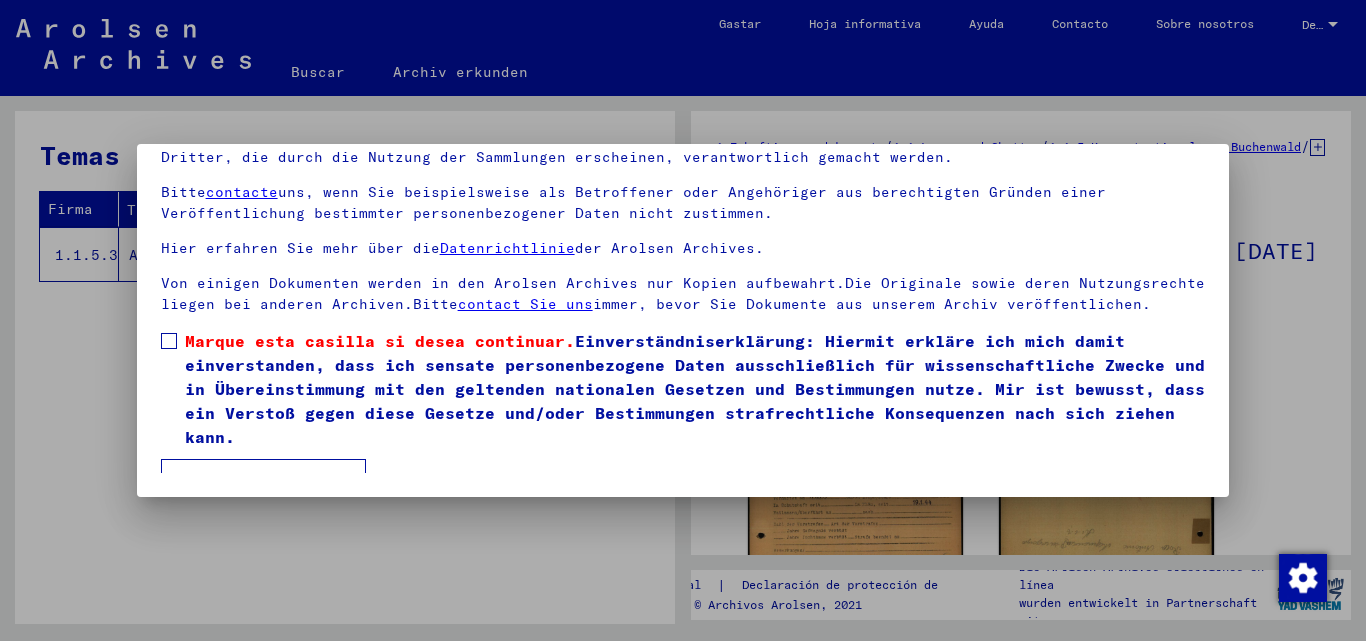 click at bounding box center (169, 341) 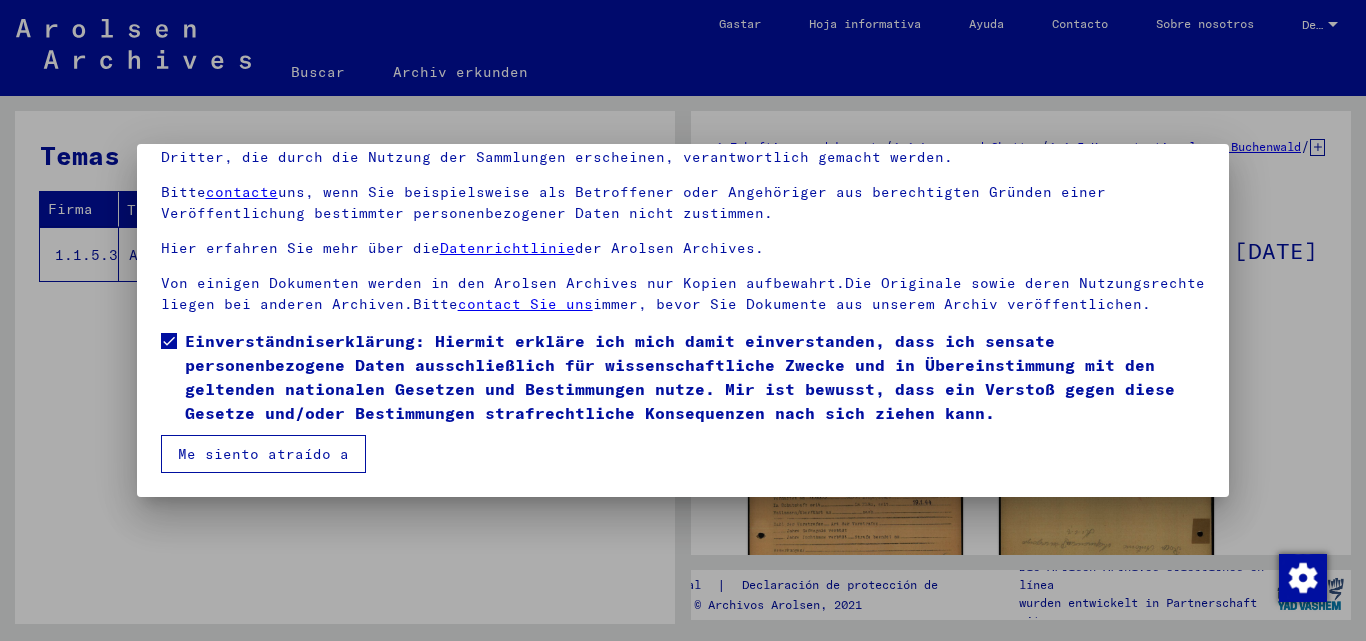 click on "Me siento atraído a" at bounding box center (263, 454) 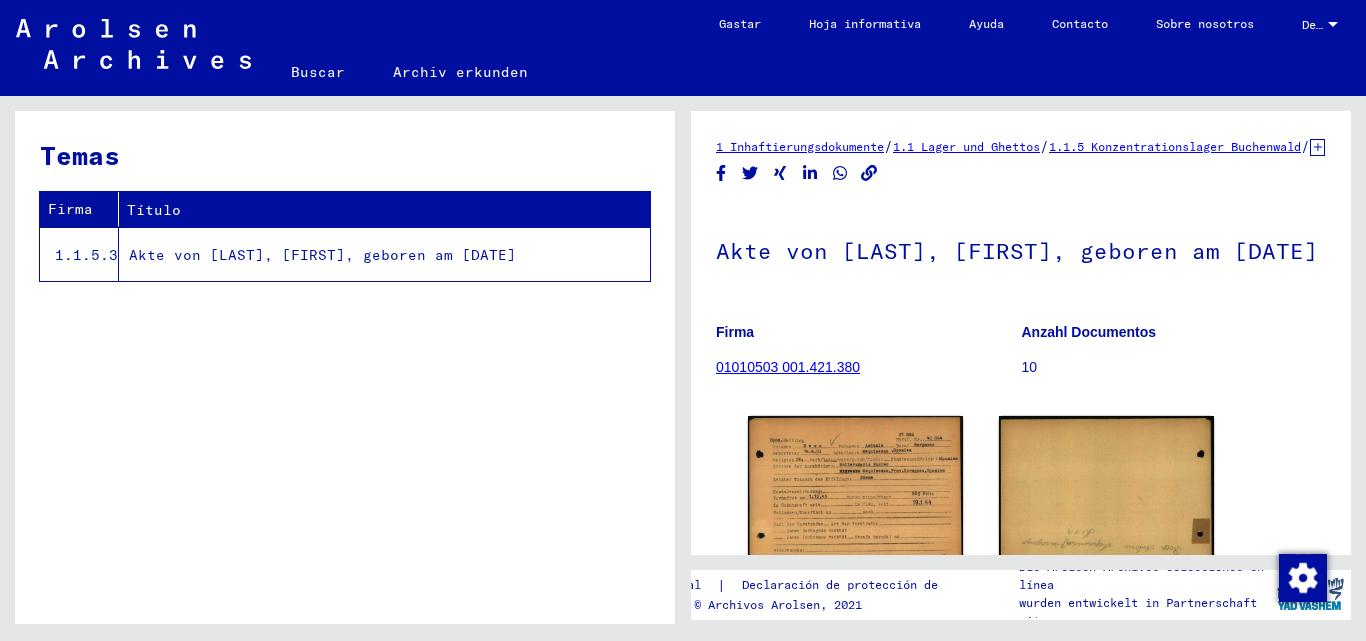 click on "Akte von [LAST], [FIRST], geboren am [DATE]" 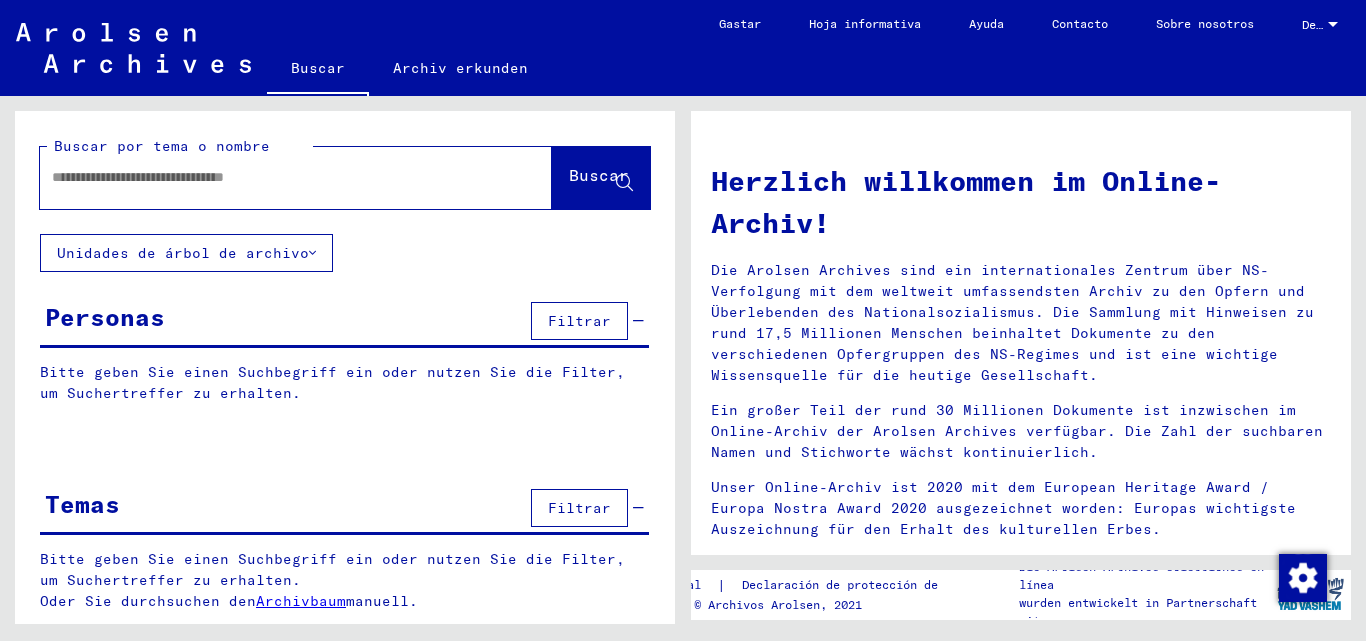 click at bounding box center (272, 177) 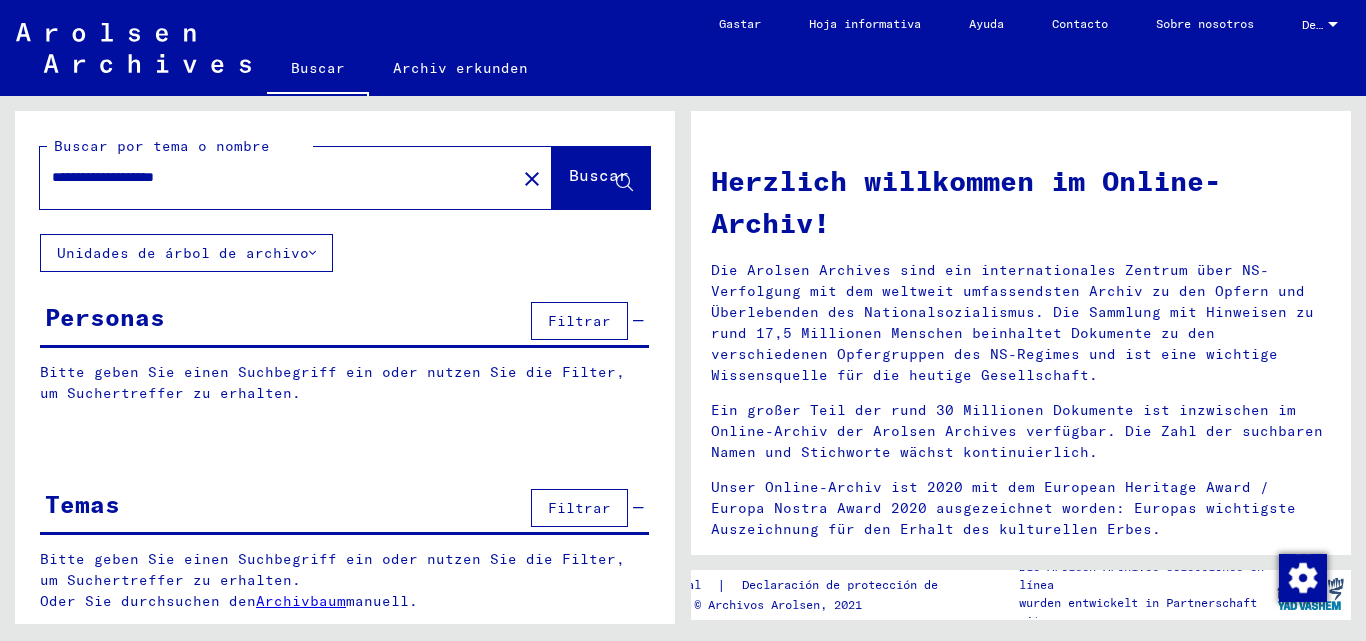 type on "**********" 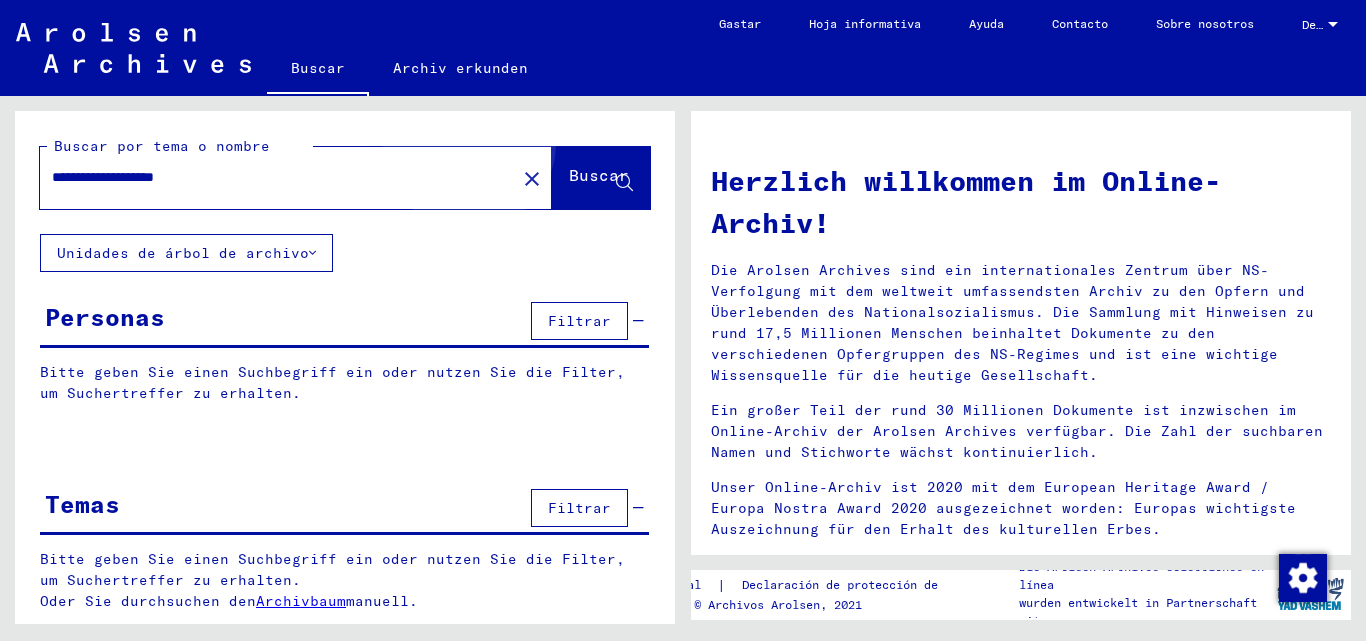 click on "Buscar" 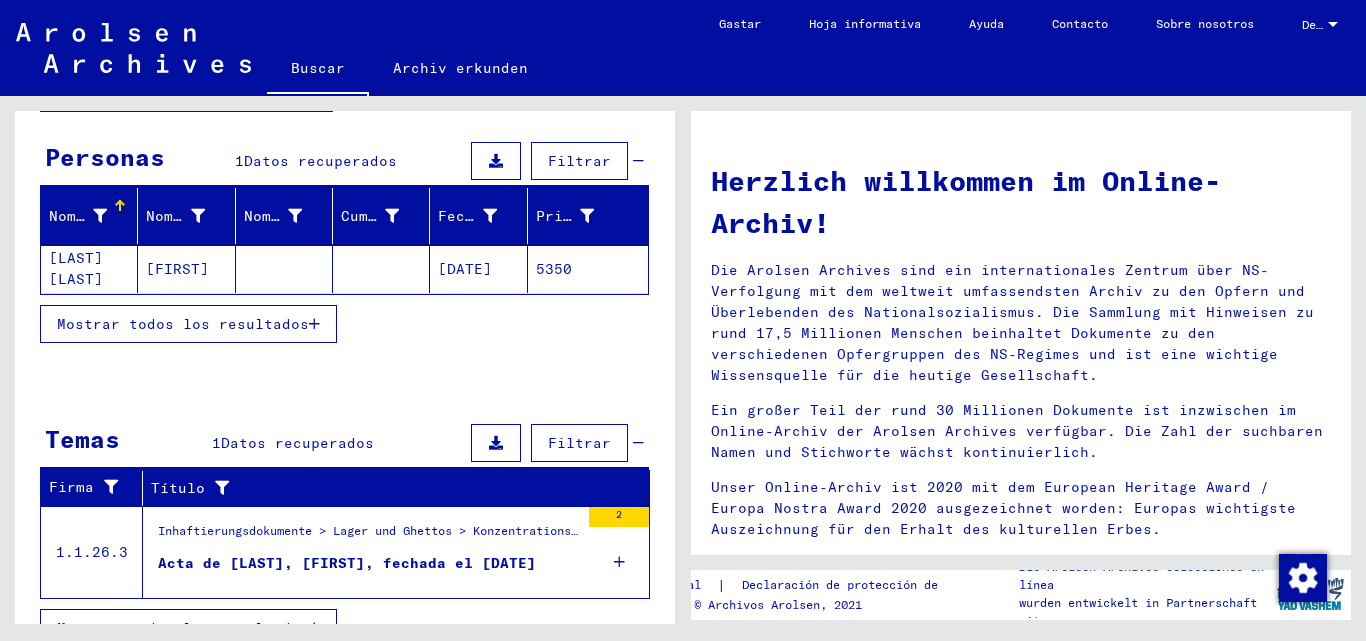 scroll, scrollTop: 194, scrollLeft: 0, axis: vertical 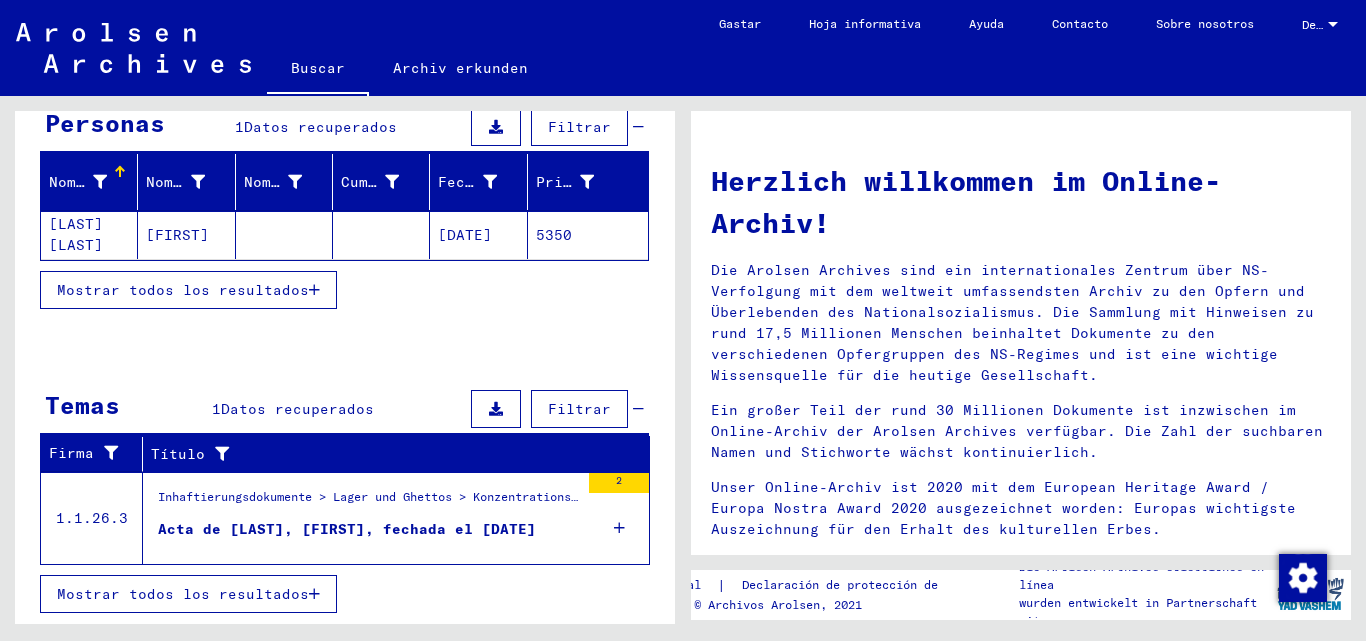 click on "[LAST] [LAST]" 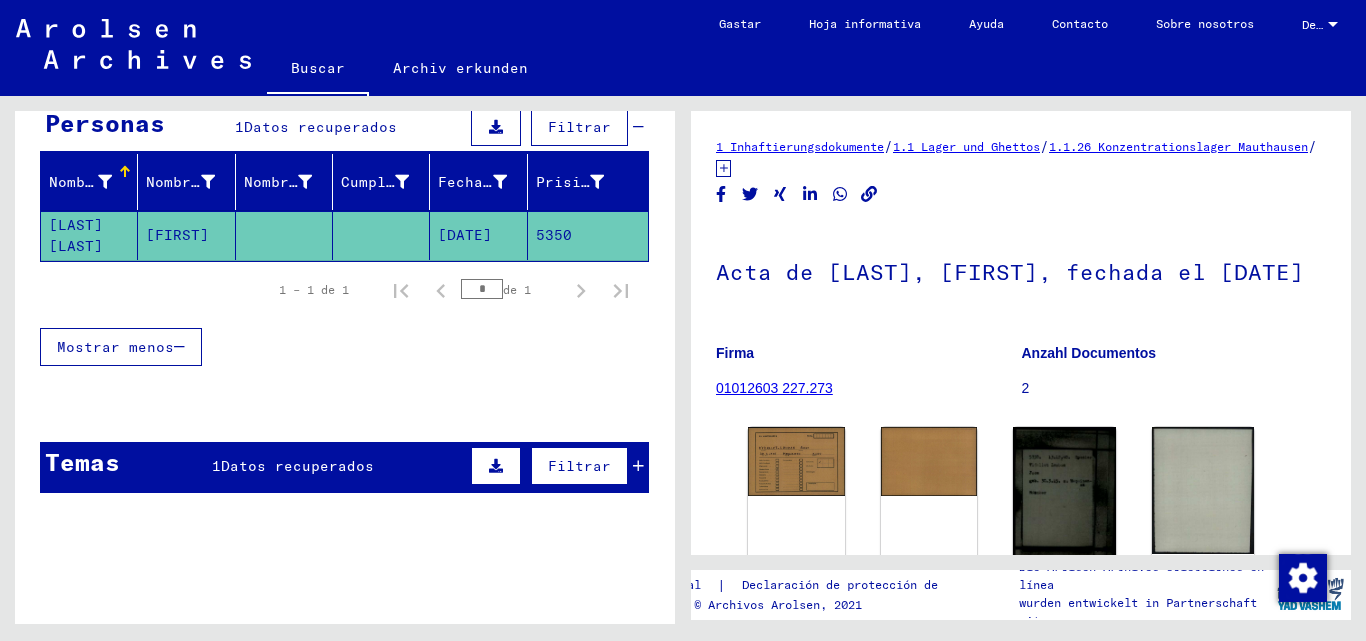 scroll, scrollTop: 0, scrollLeft: 0, axis: both 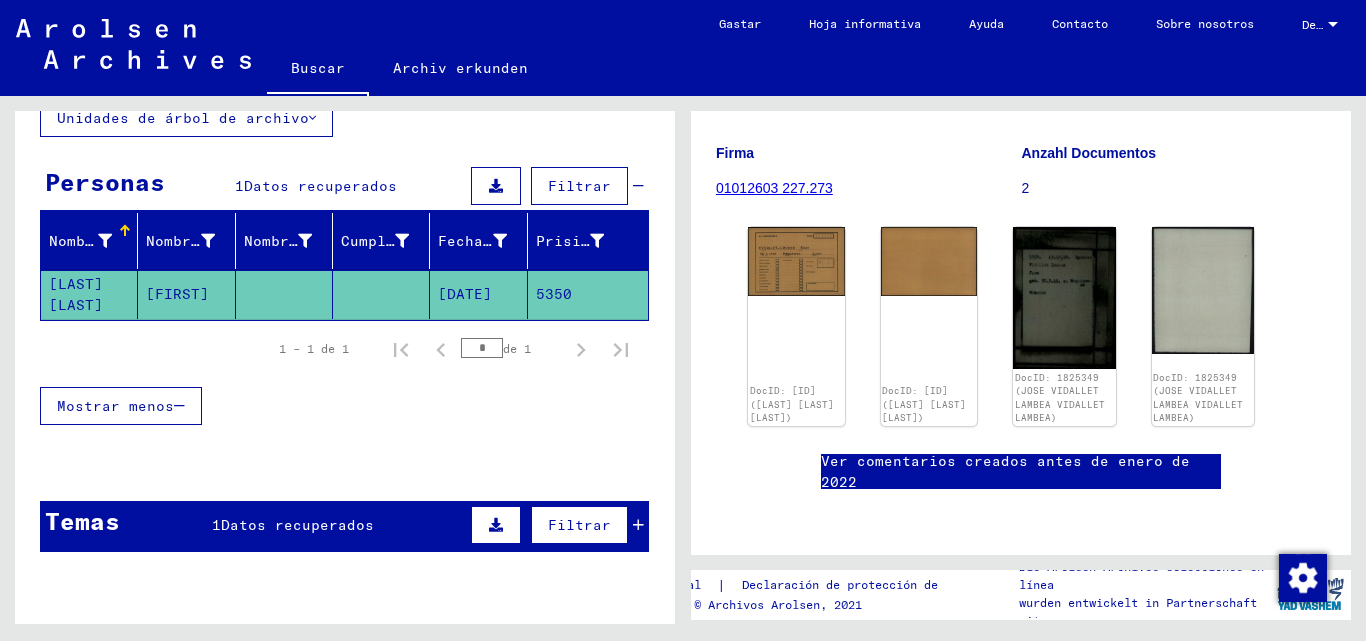 click on "Nombre" at bounding box center (76, 241) 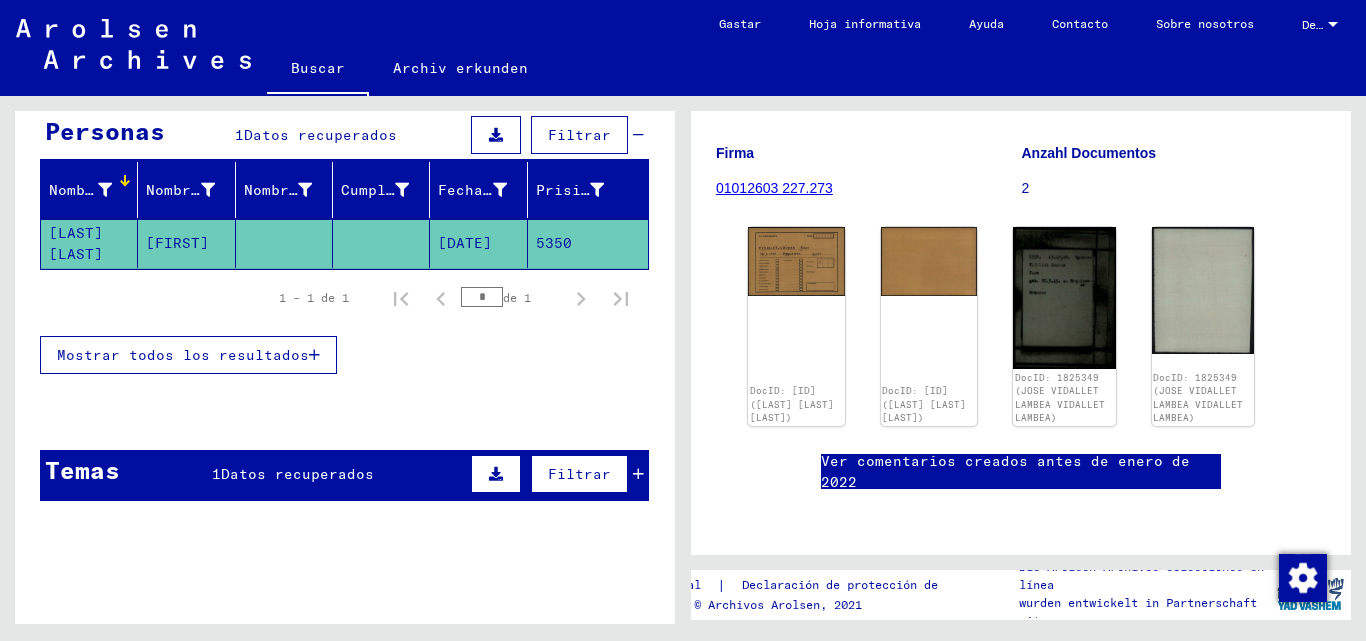 scroll, scrollTop: 235, scrollLeft: 0, axis: vertical 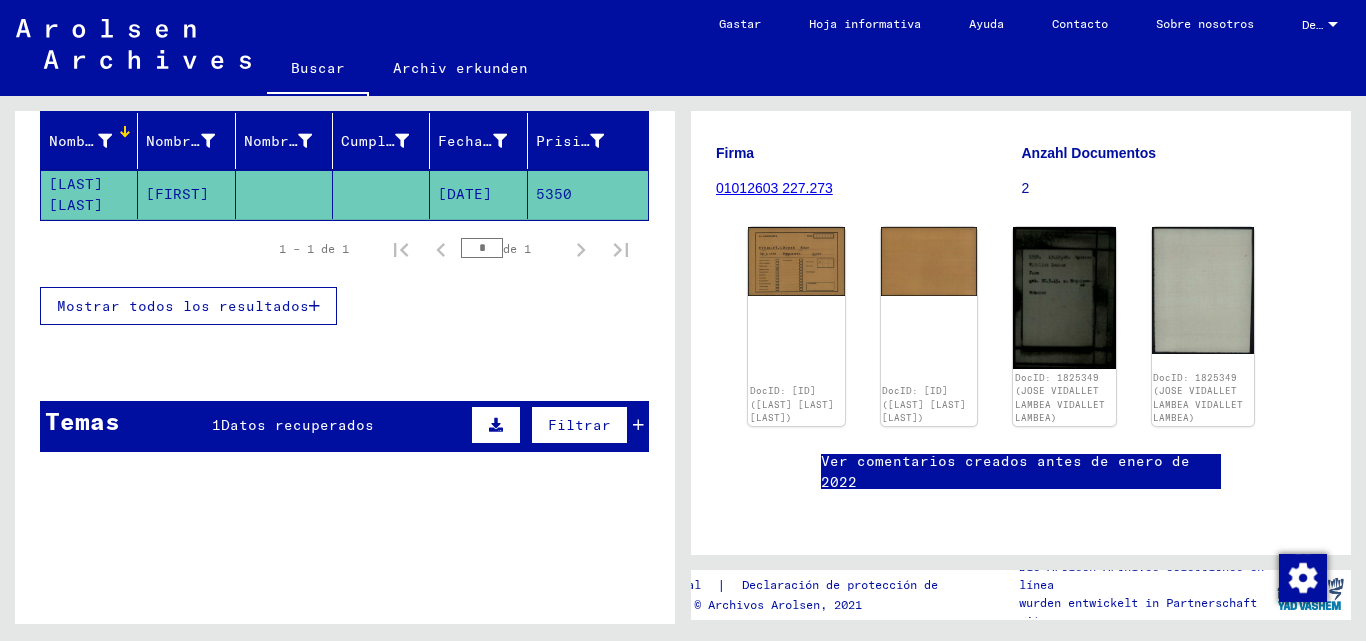 click at bounding box center (496, 425) 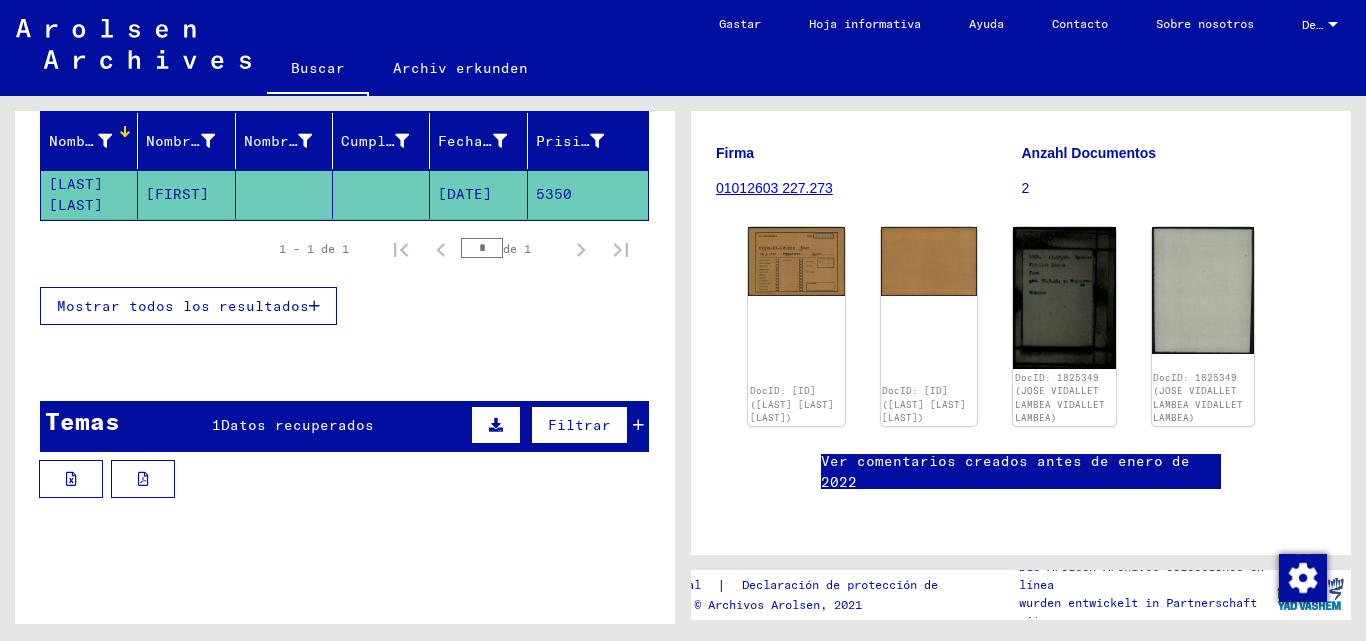 scroll, scrollTop: 0, scrollLeft: 0, axis: both 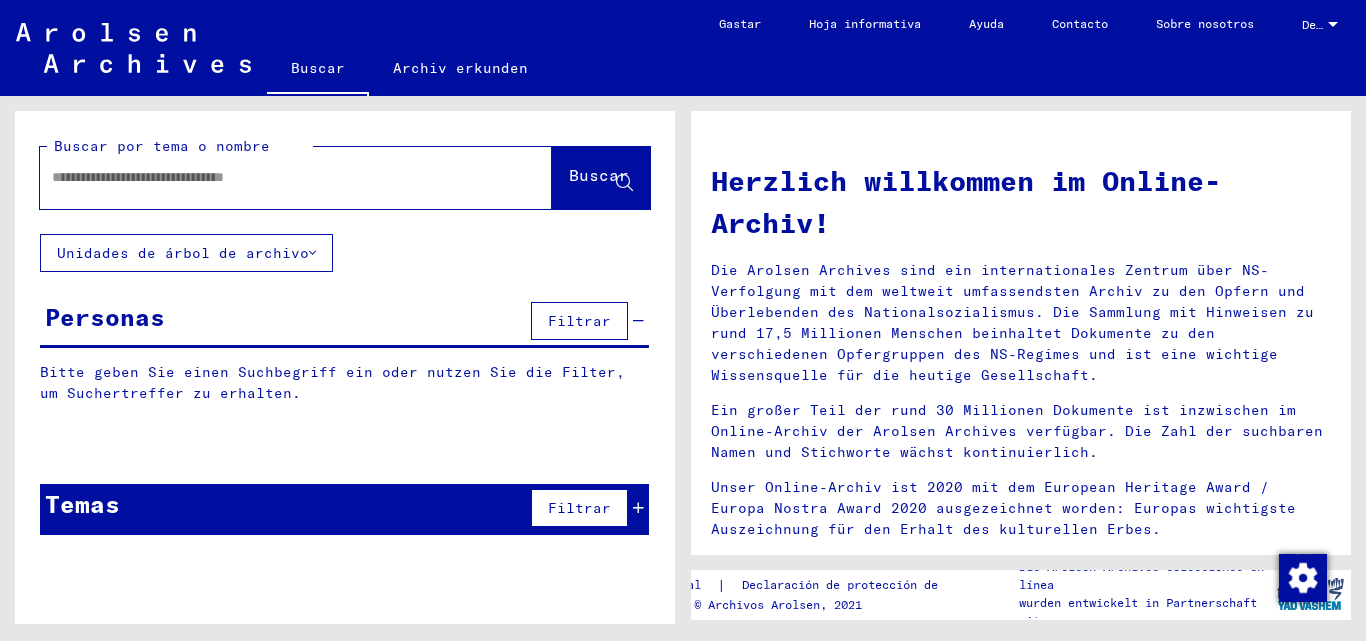 click at bounding box center (272, 177) 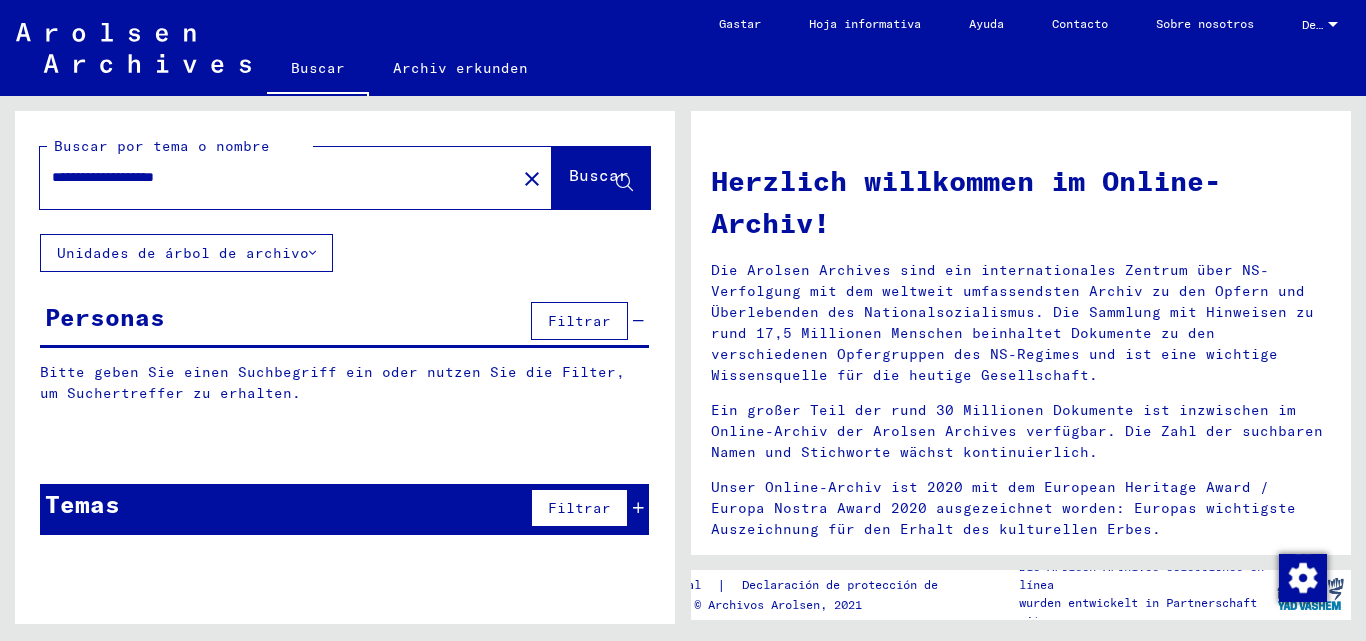 type on "**********" 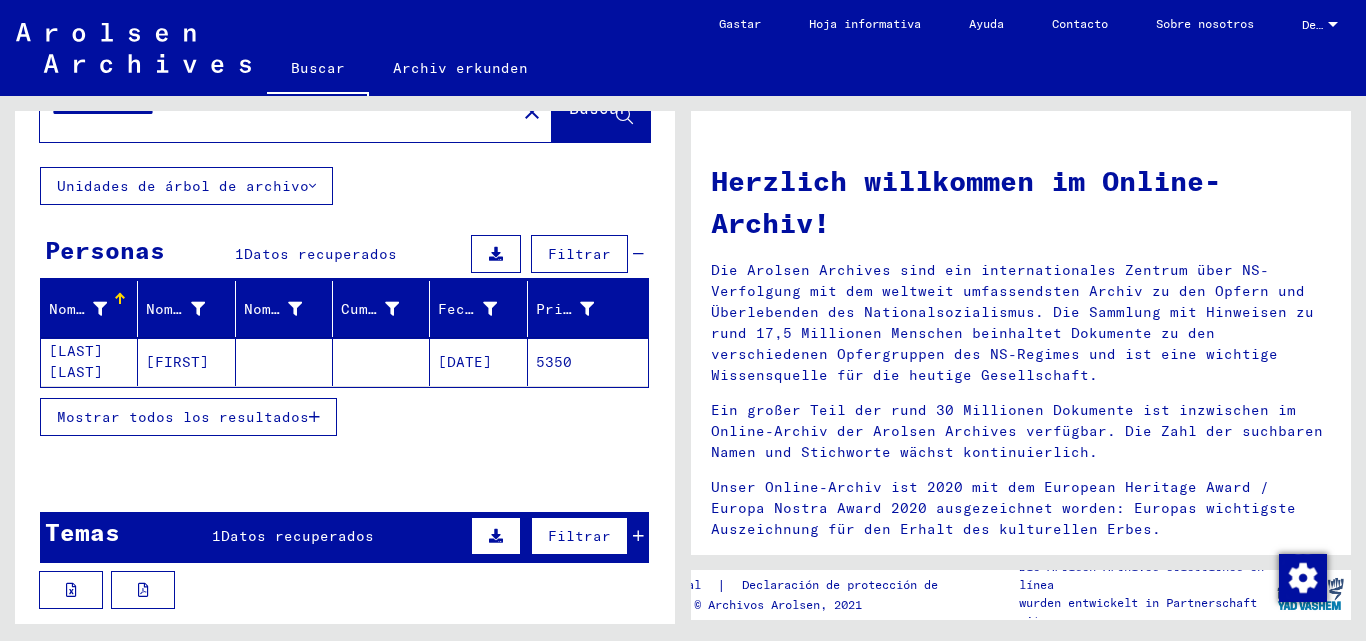 scroll, scrollTop: 0, scrollLeft: 0, axis: both 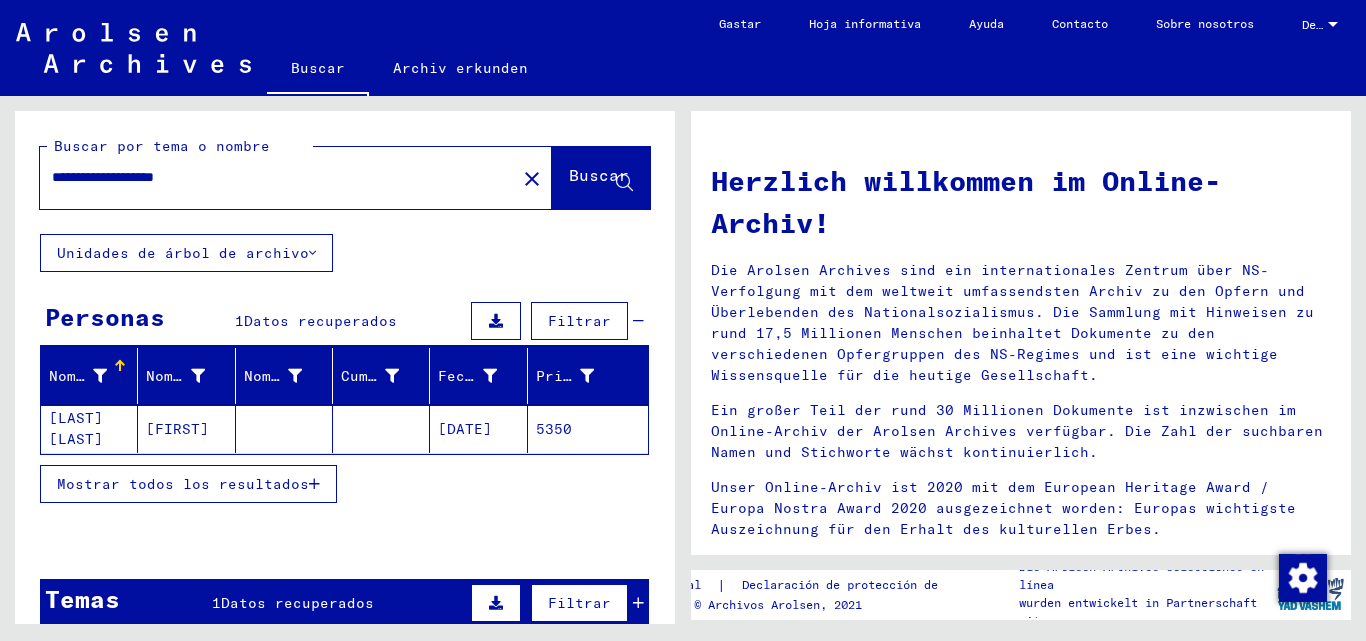 click on "[LAST] [LAST]" 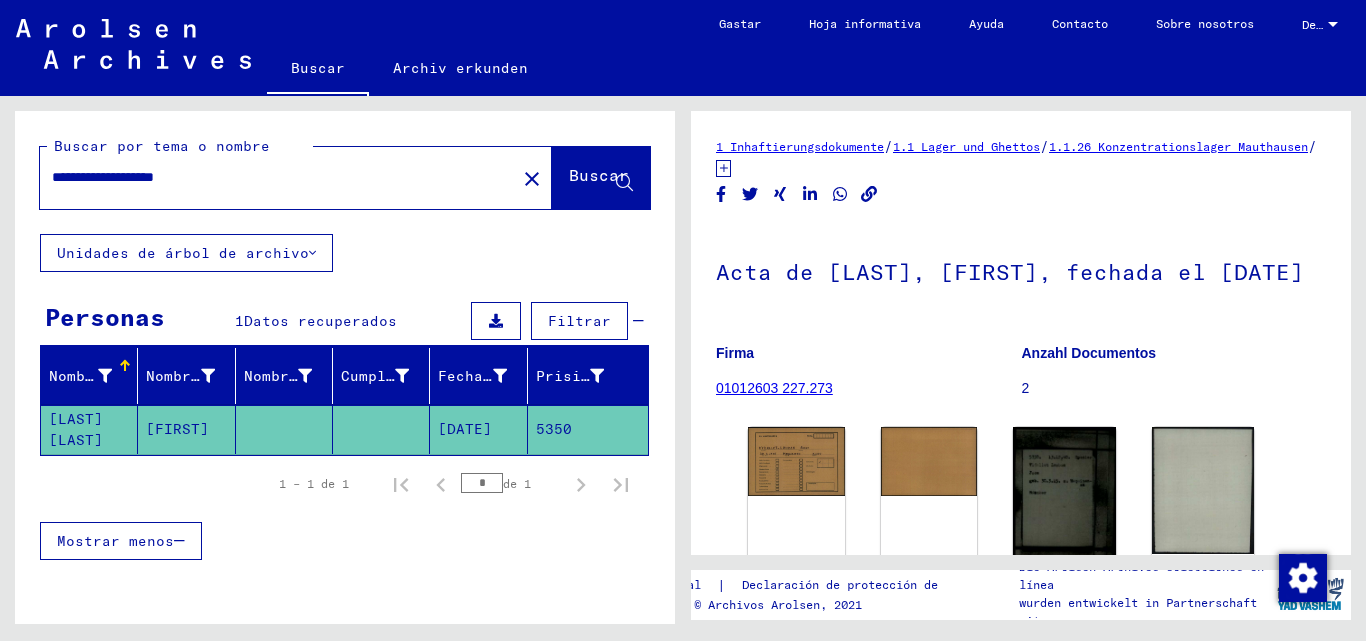 scroll, scrollTop: 190, scrollLeft: 0, axis: vertical 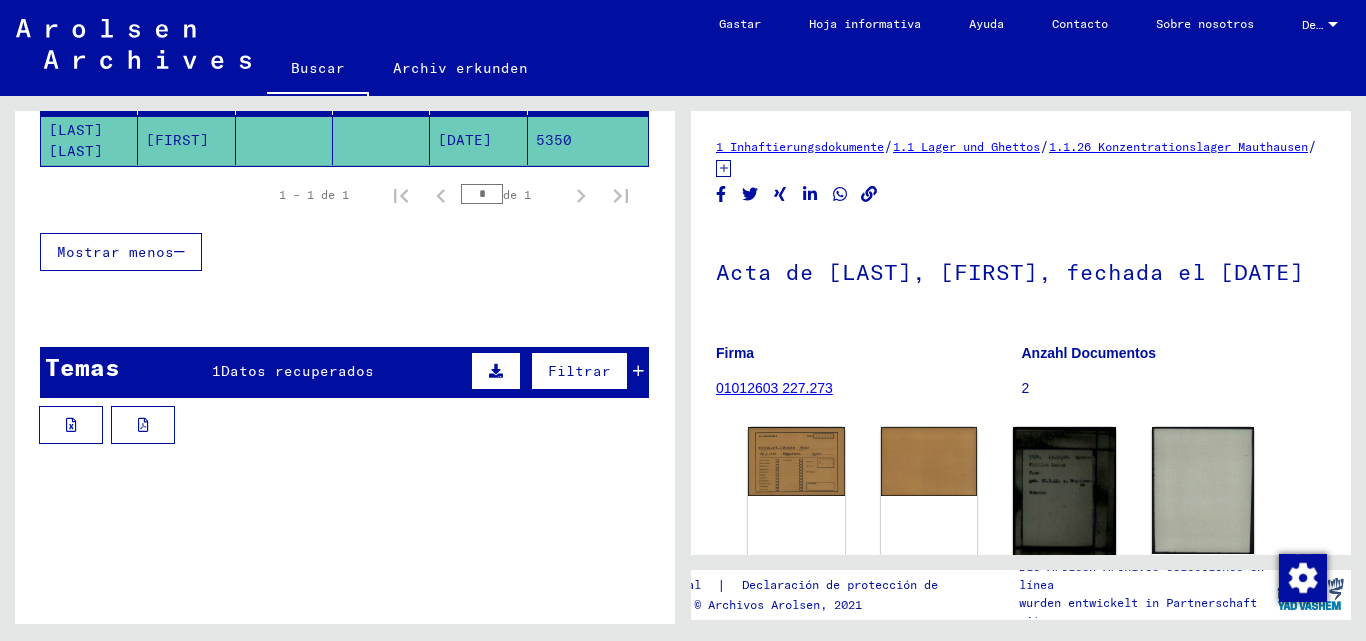 click on "Datos recuperados" at bounding box center [297, 371] 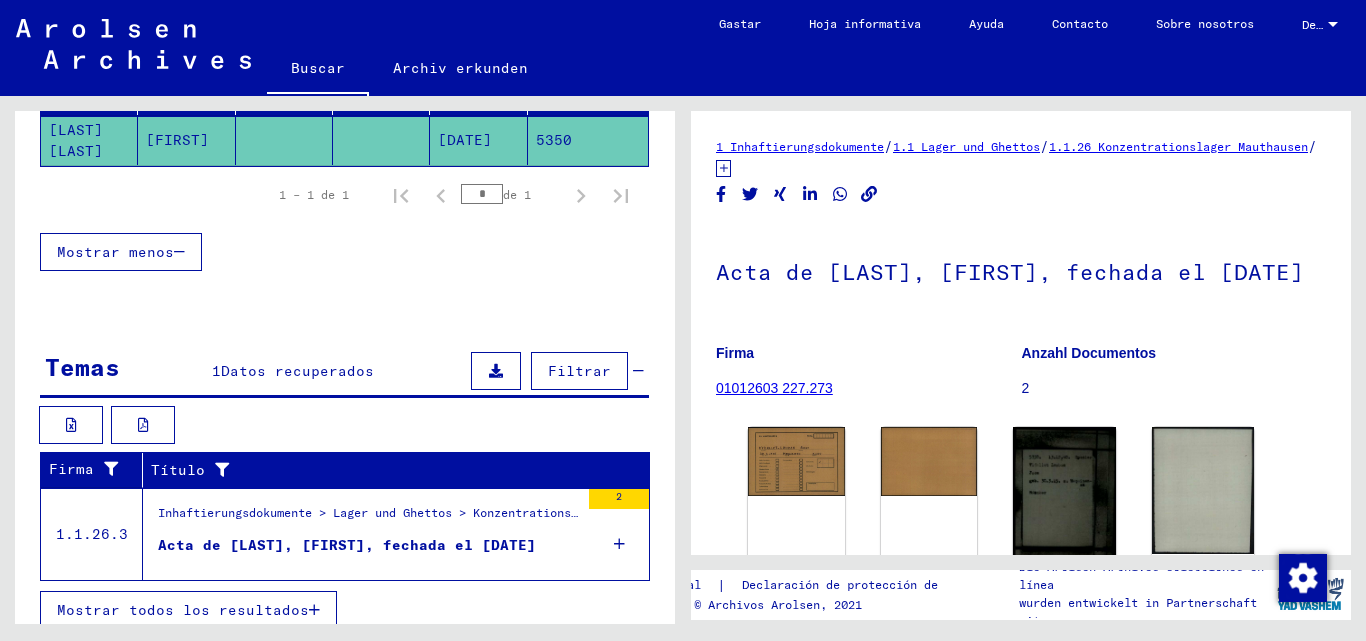 scroll, scrollTop: 305, scrollLeft: 0, axis: vertical 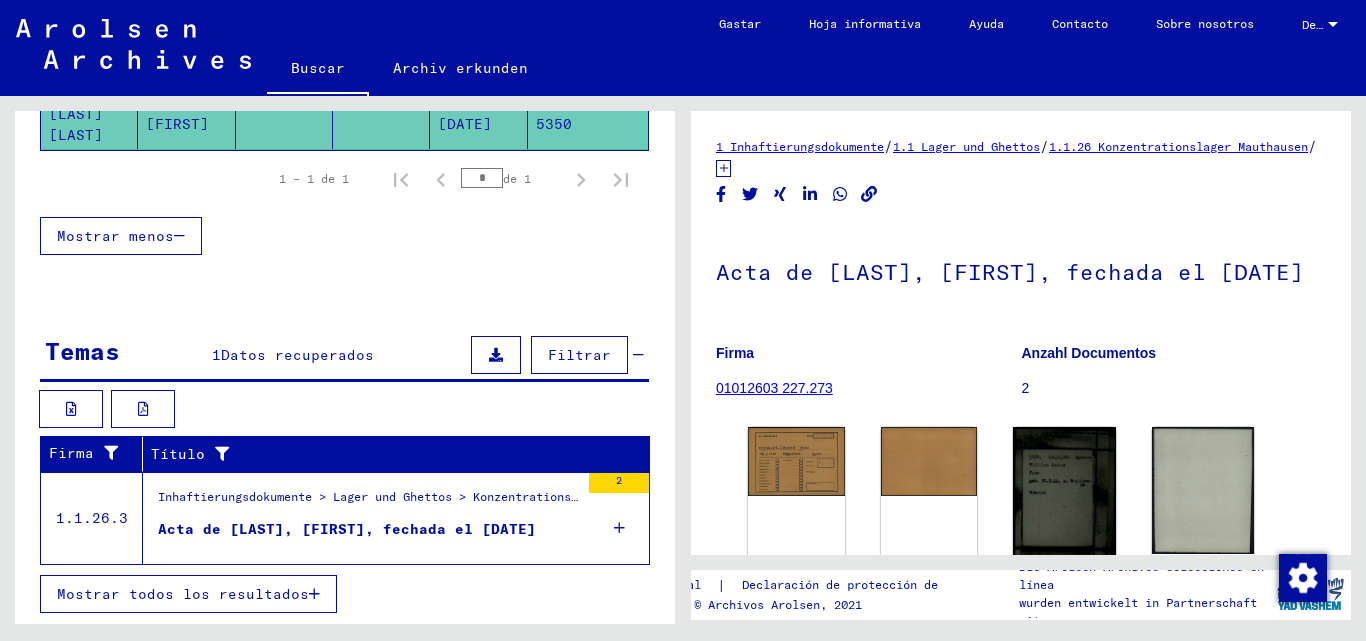 click on "Acta de [LAST], [FIRST], fechada el [DATE]" at bounding box center (347, 529) 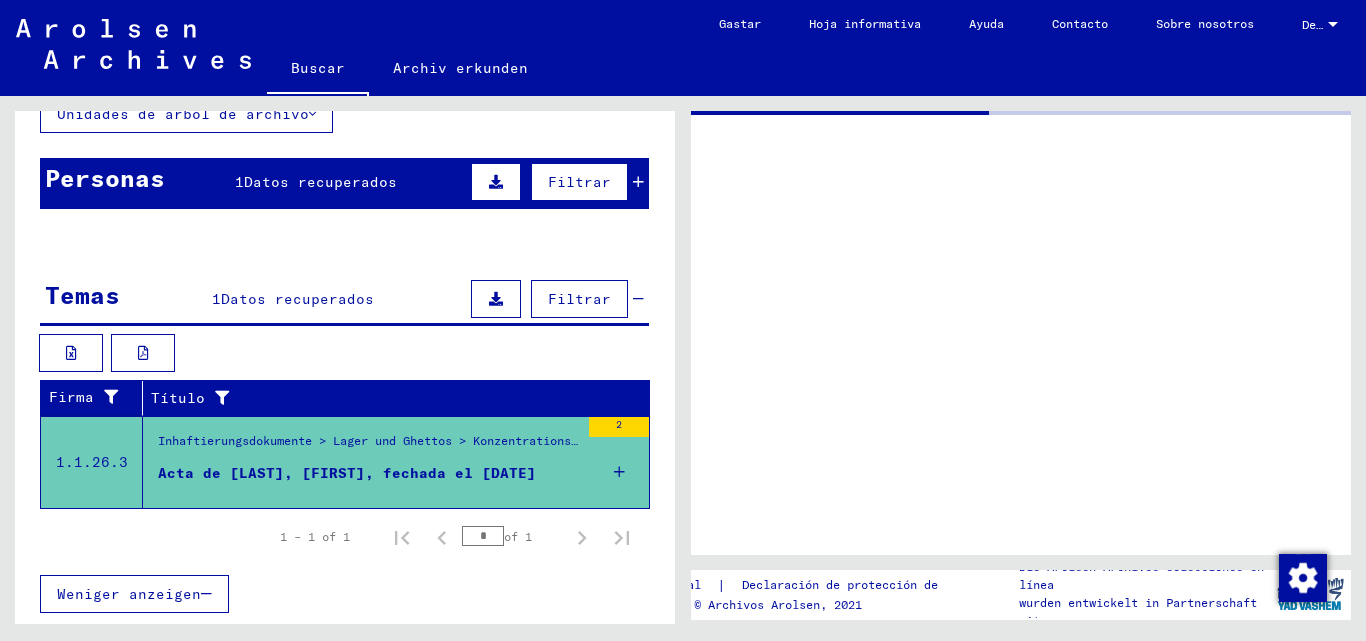 scroll, scrollTop: 139, scrollLeft: 0, axis: vertical 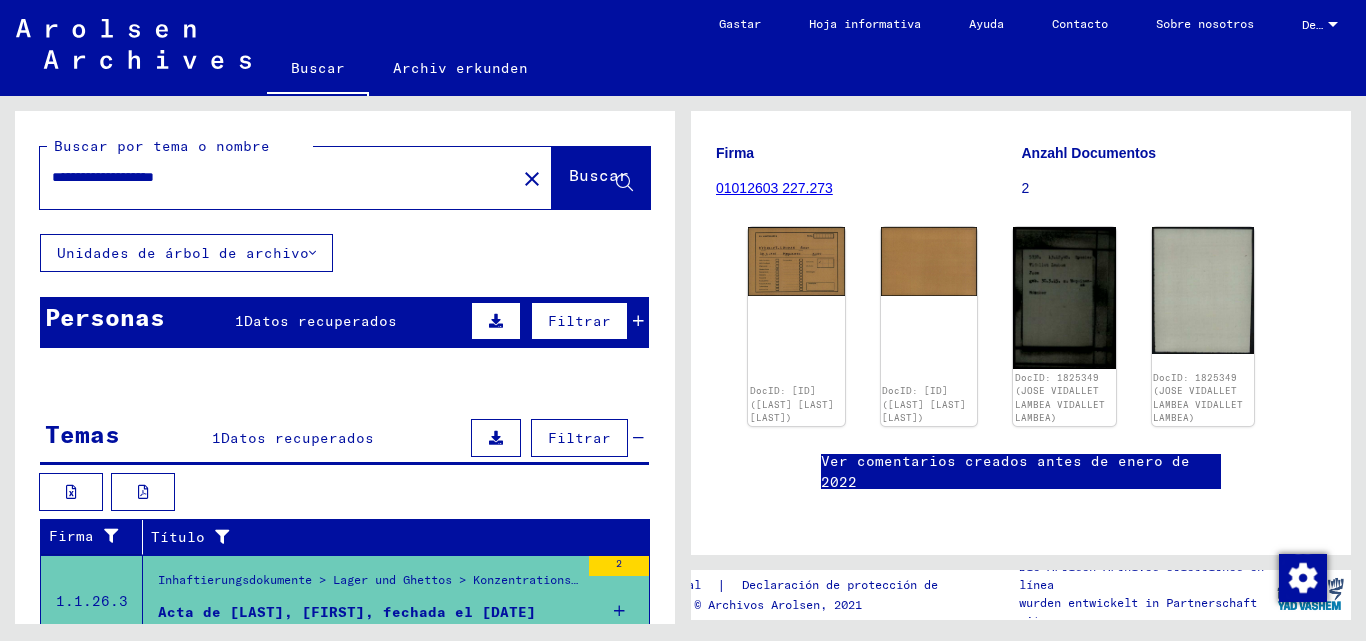 click at bounding box center [496, 438] 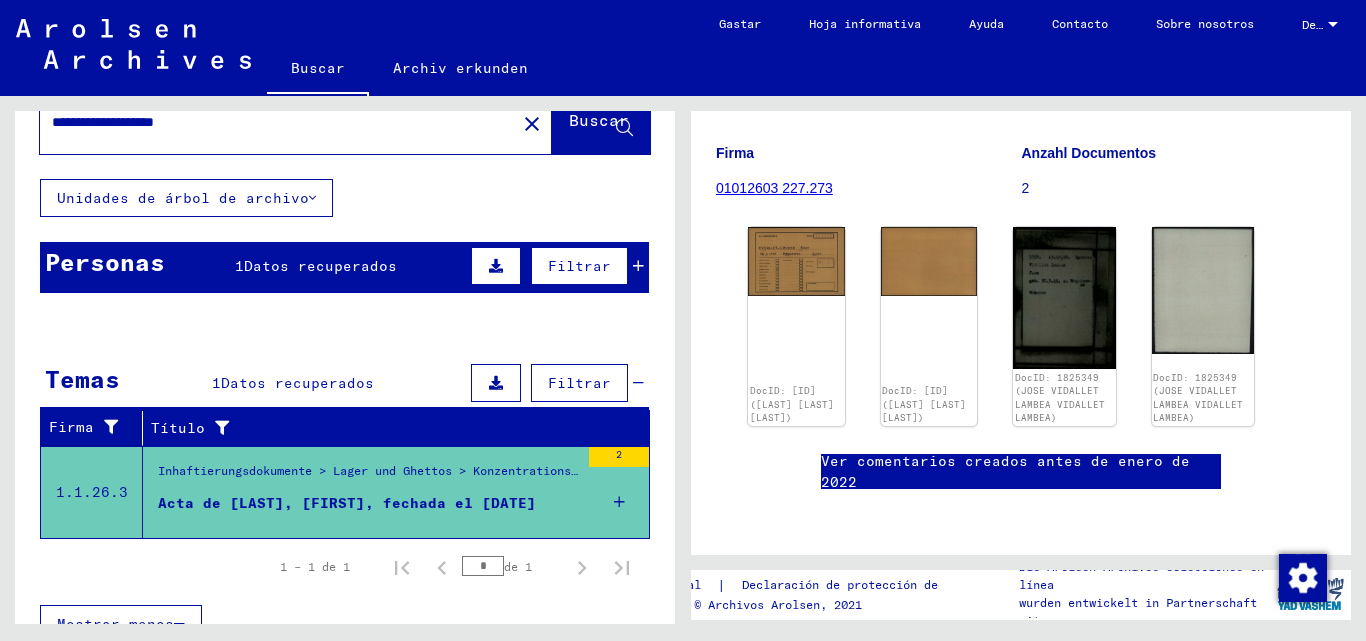 scroll, scrollTop: 85, scrollLeft: 0, axis: vertical 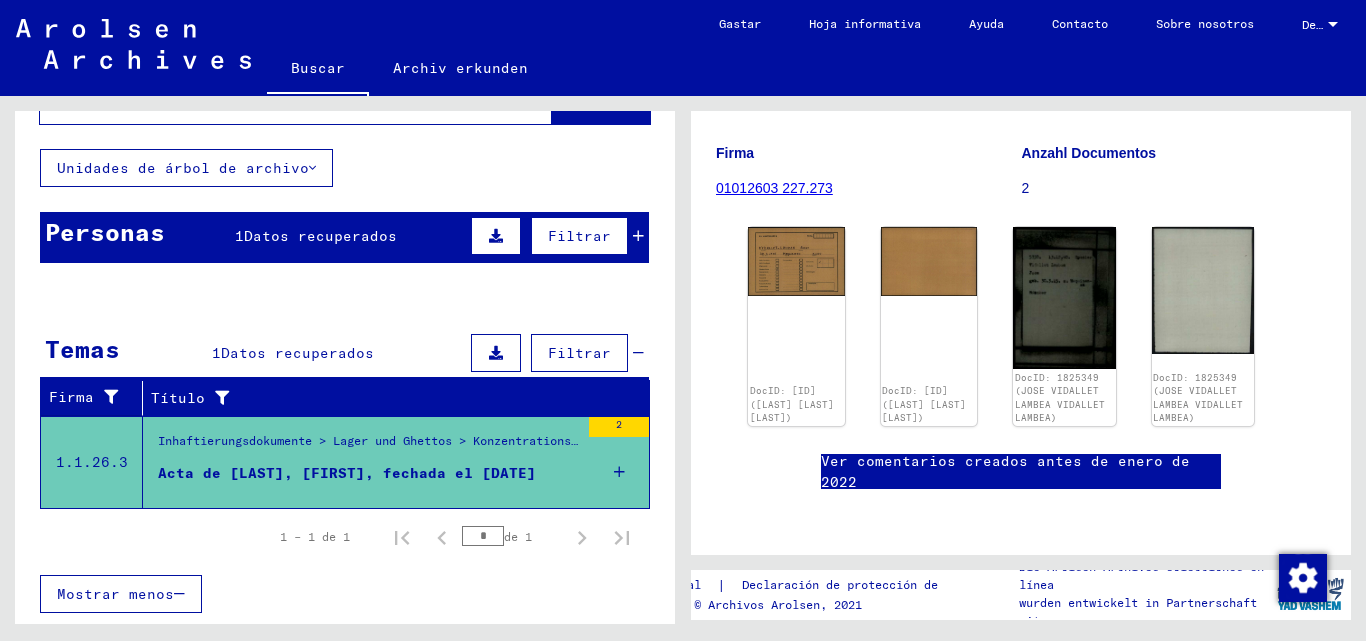 click on "Acta de [LAST], [FIRST], fechada el [DATE]" at bounding box center [347, 473] 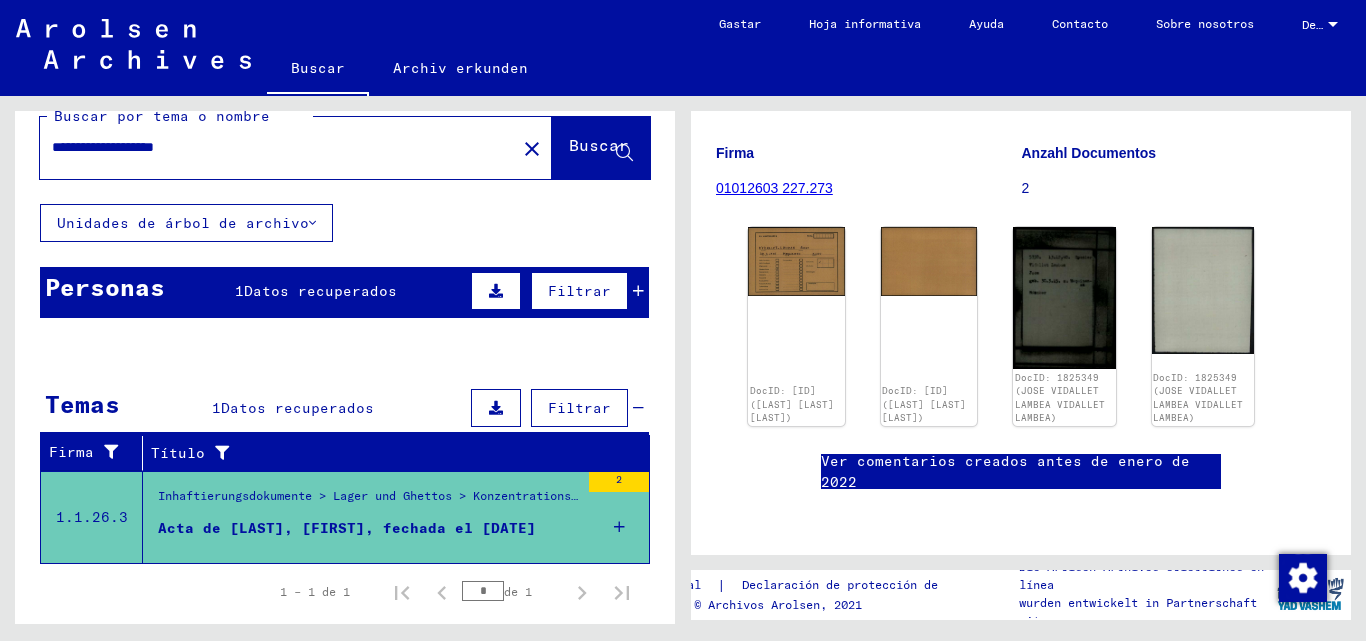 scroll, scrollTop: 0, scrollLeft: 0, axis: both 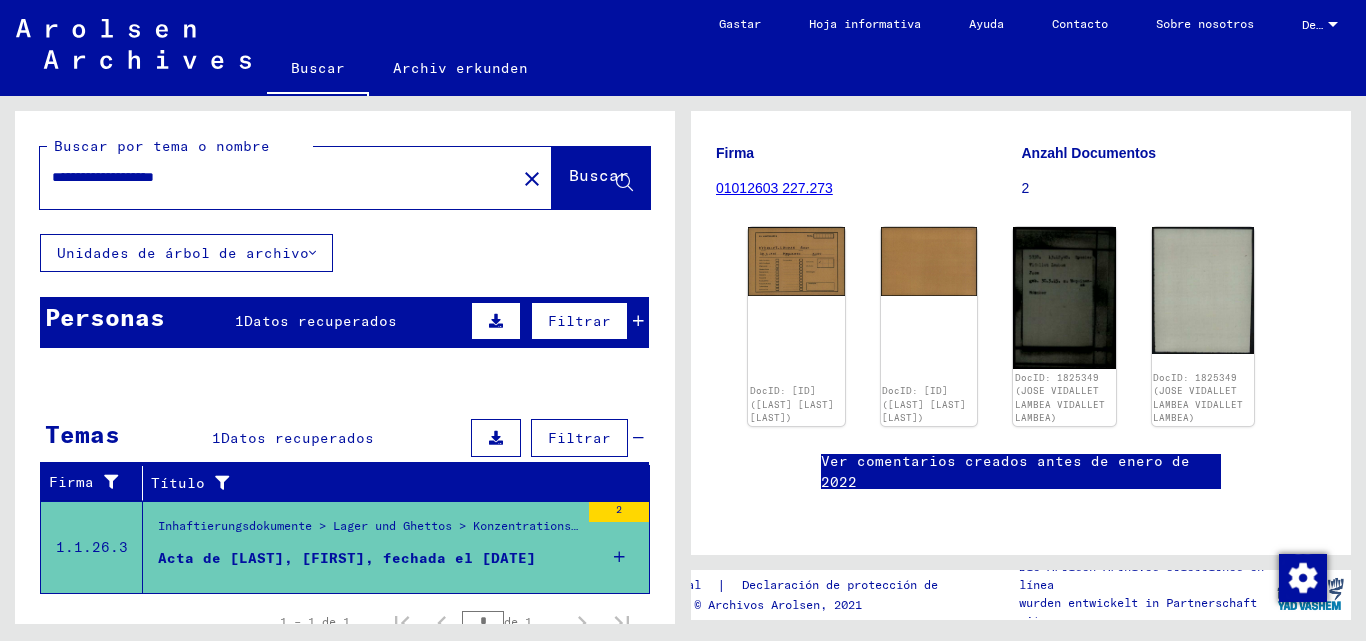 click on "**********" at bounding box center [278, 177] 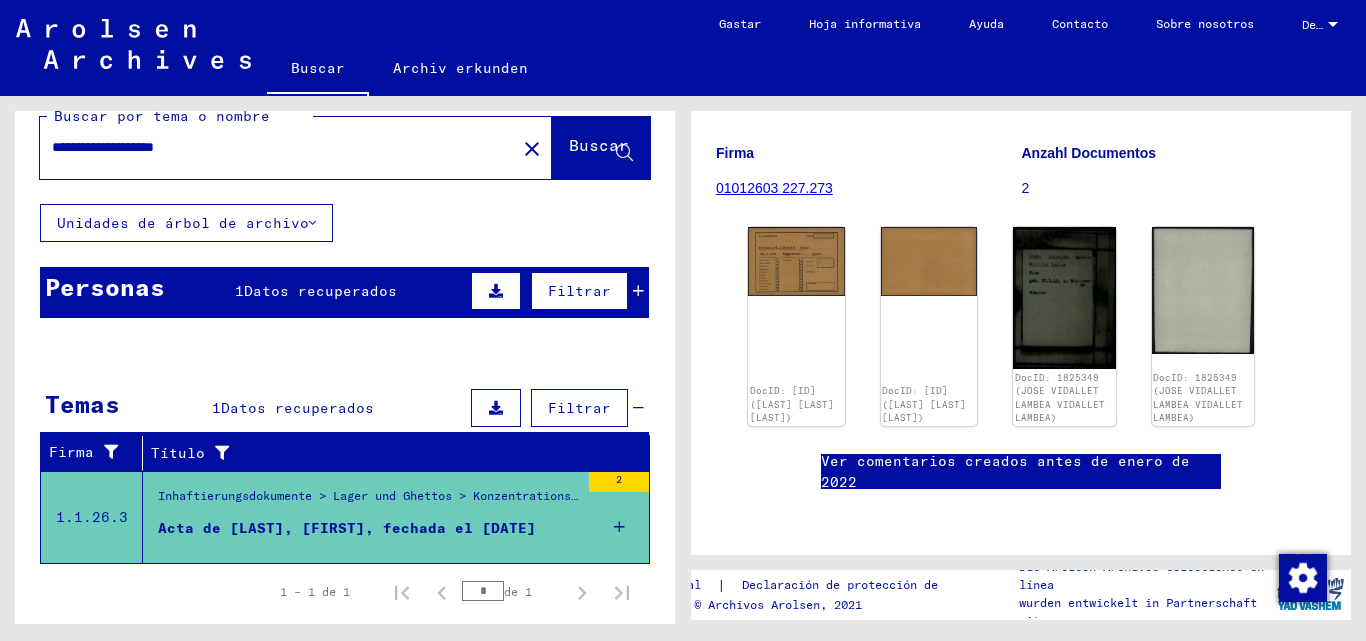 scroll, scrollTop: 0, scrollLeft: 0, axis: both 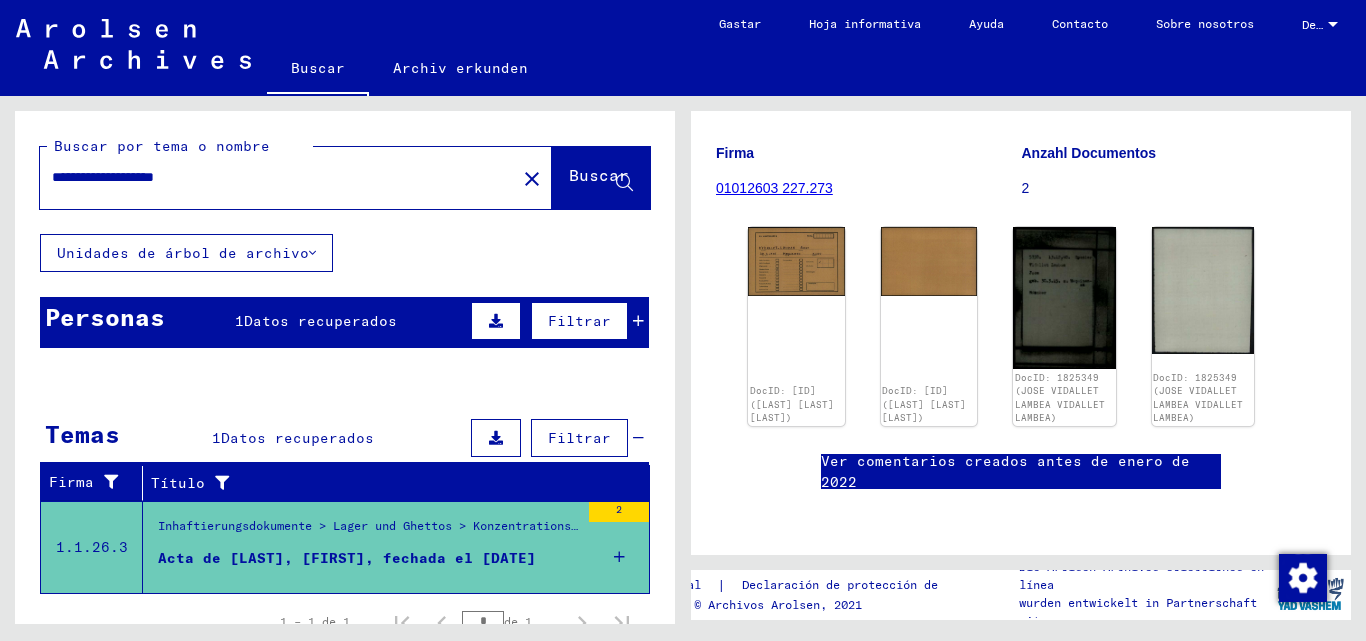 click on "Buscar" 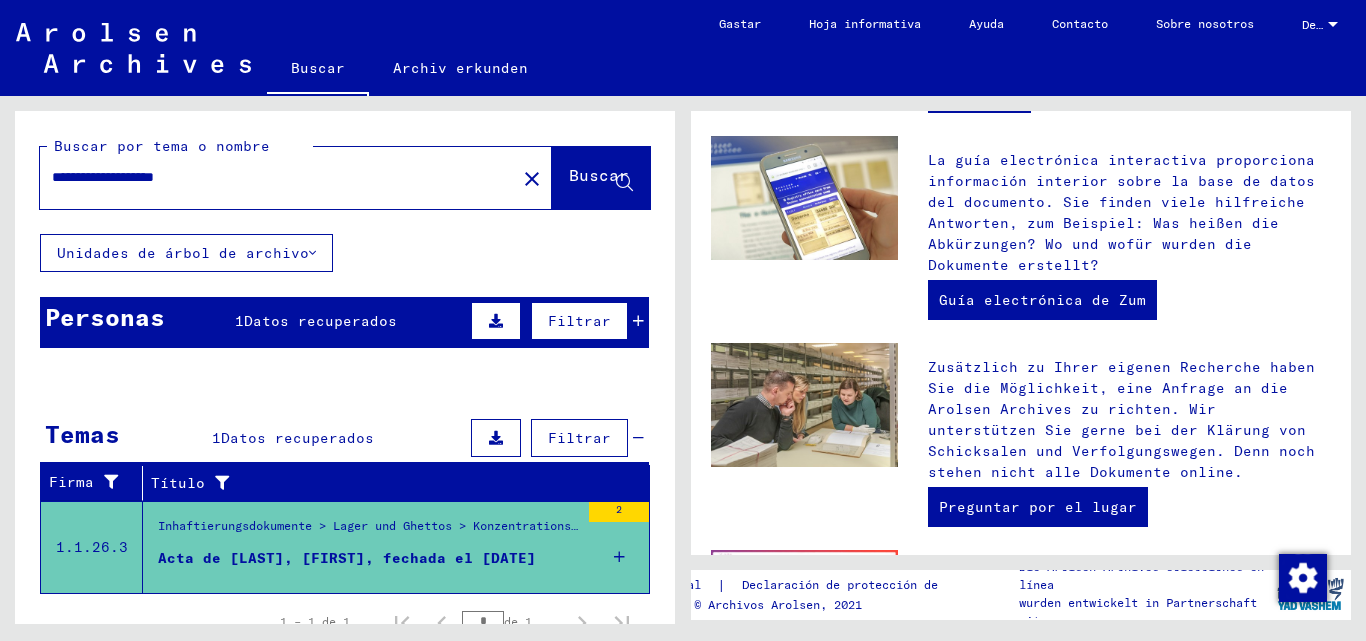 scroll, scrollTop: 600, scrollLeft: 0, axis: vertical 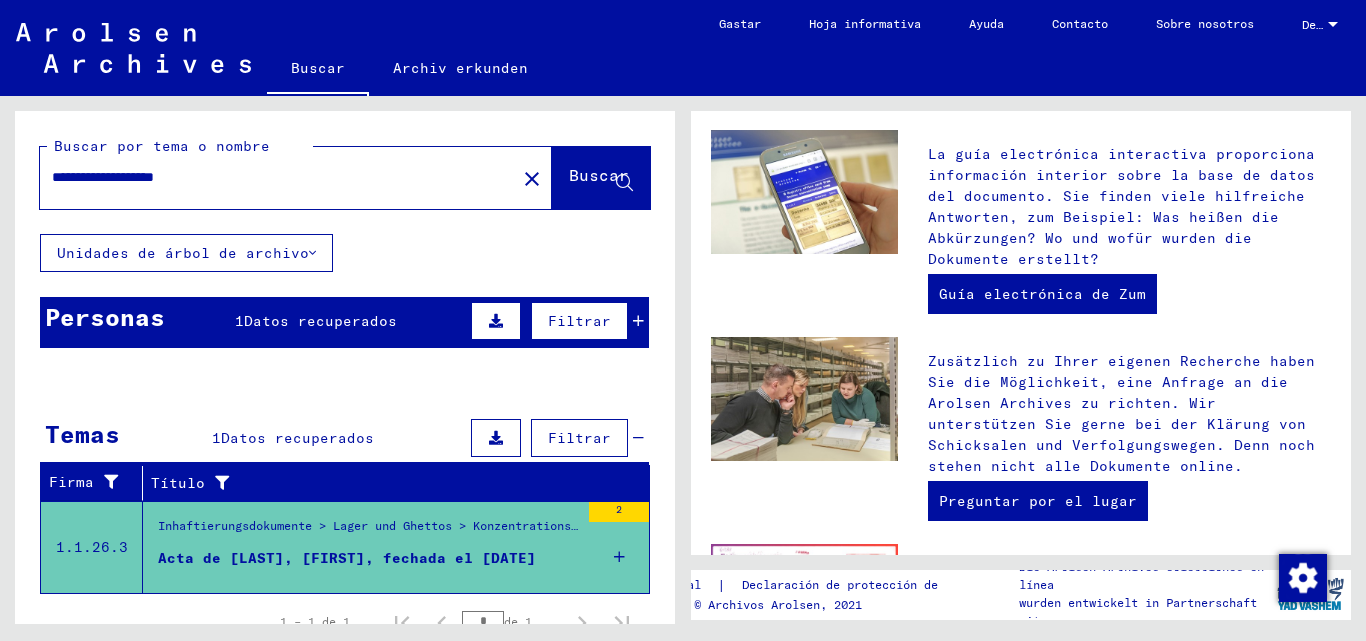 click on "Buscar" 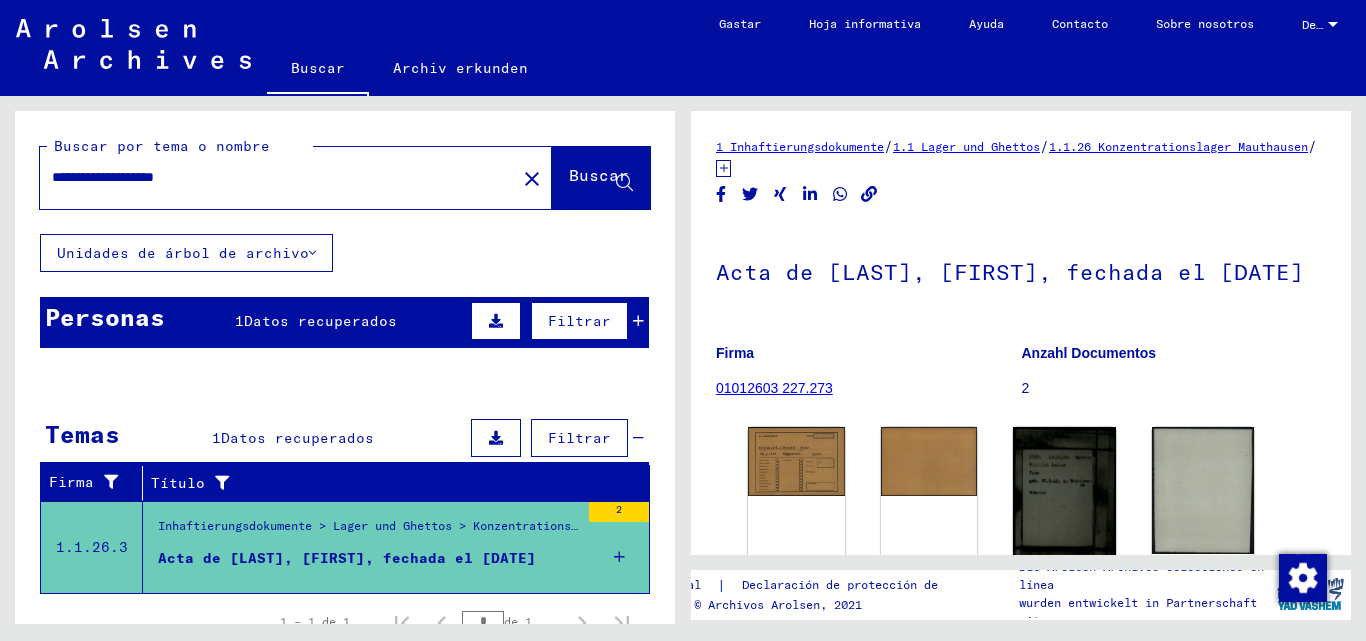 scroll, scrollTop: 0, scrollLeft: 0, axis: both 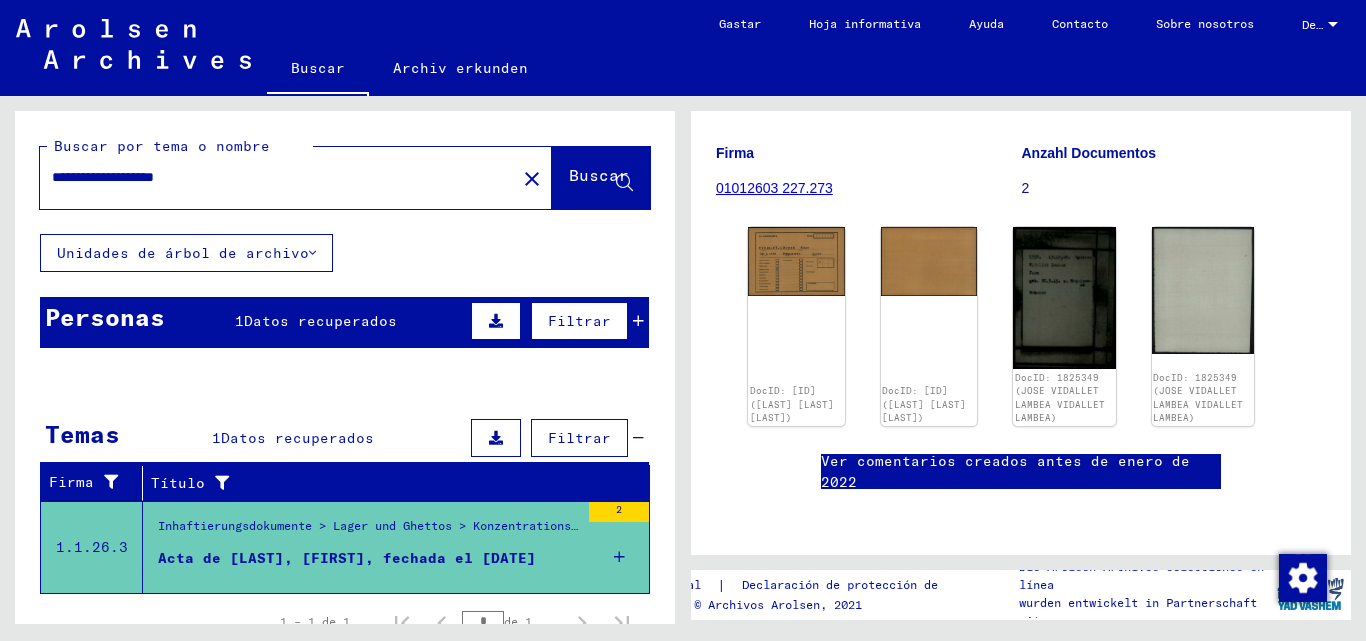 click on "Ver comentarios creados antes de enero de 2022" 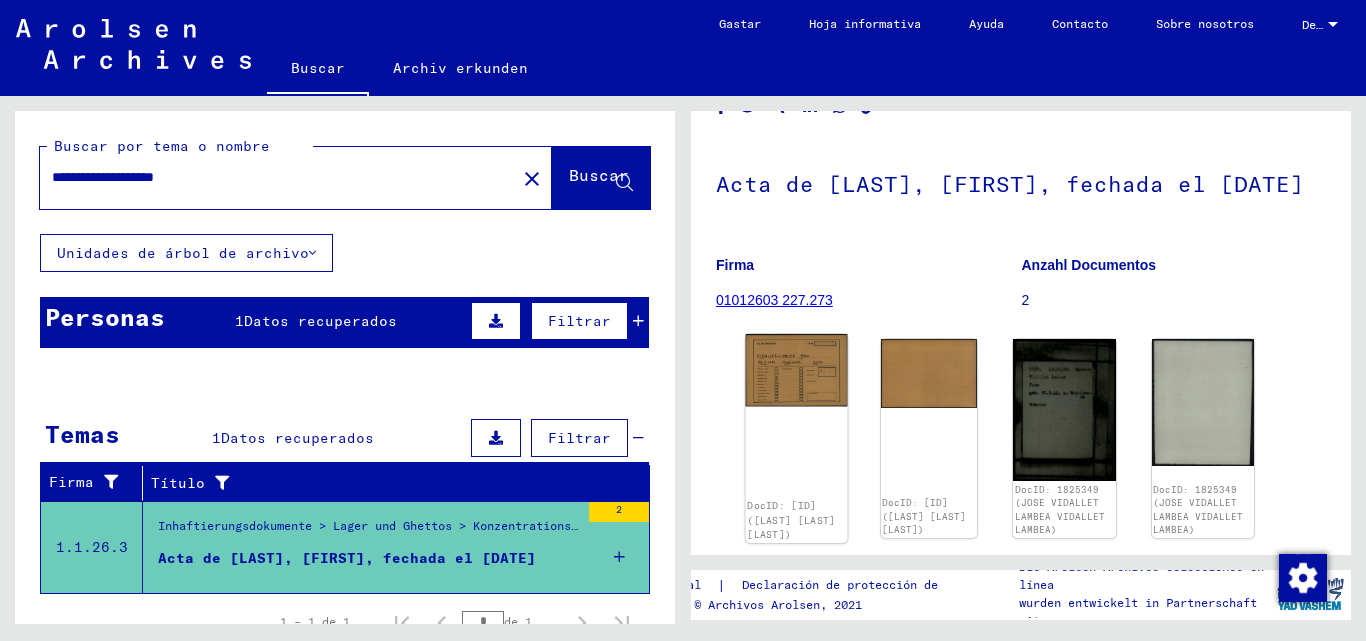scroll, scrollTop: 0, scrollLeft: 0, axis: both 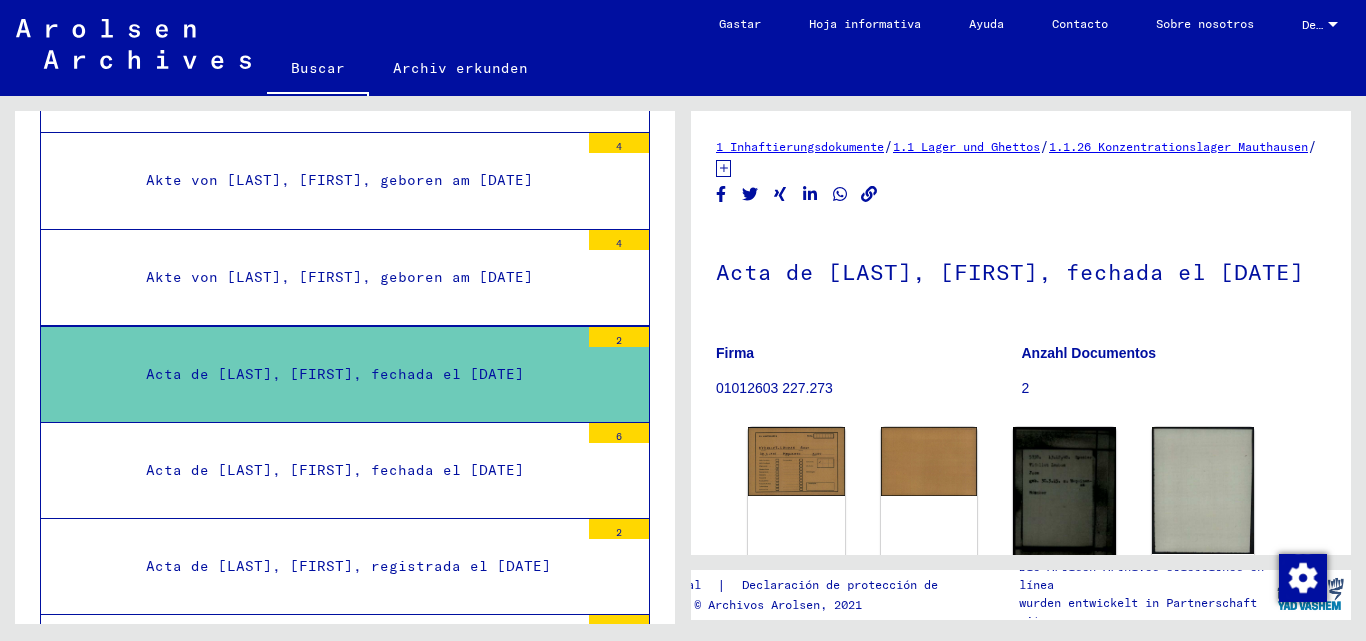 click on "Acta de [LAST], [FIRST], fechada el [DATE]" at bounding box center [335, 374] 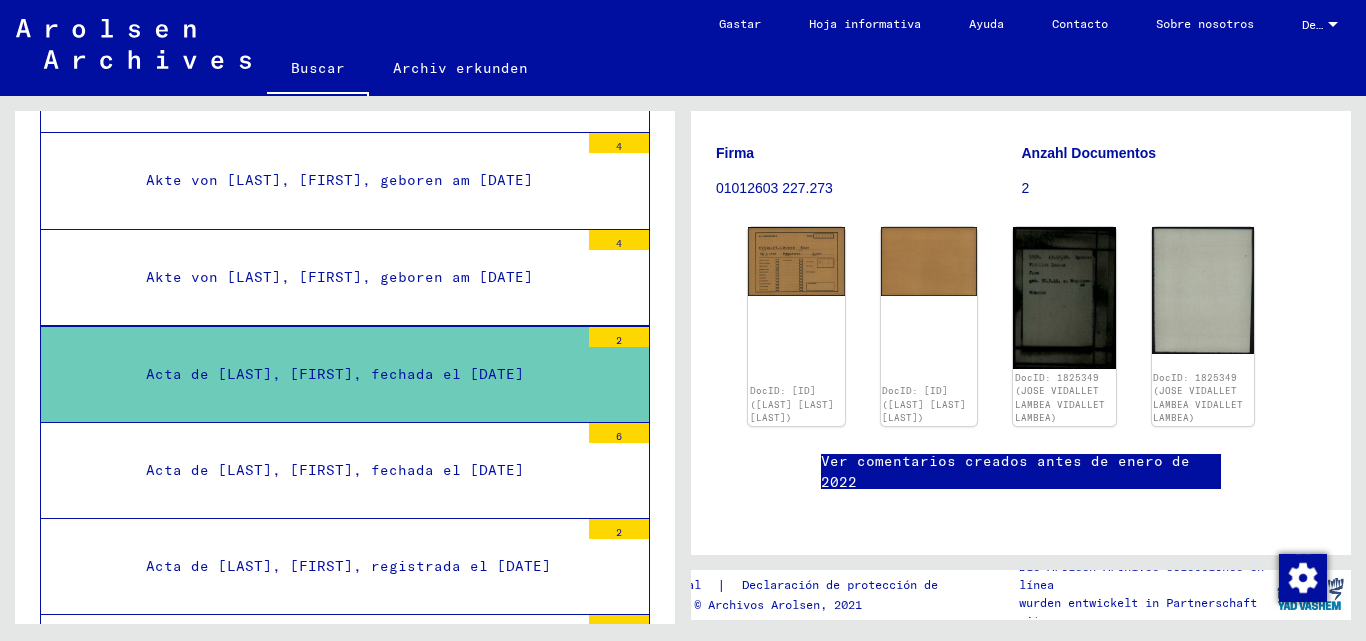 scroll, scrollTop: 859, scrollLeft: 0, axis: vertical 